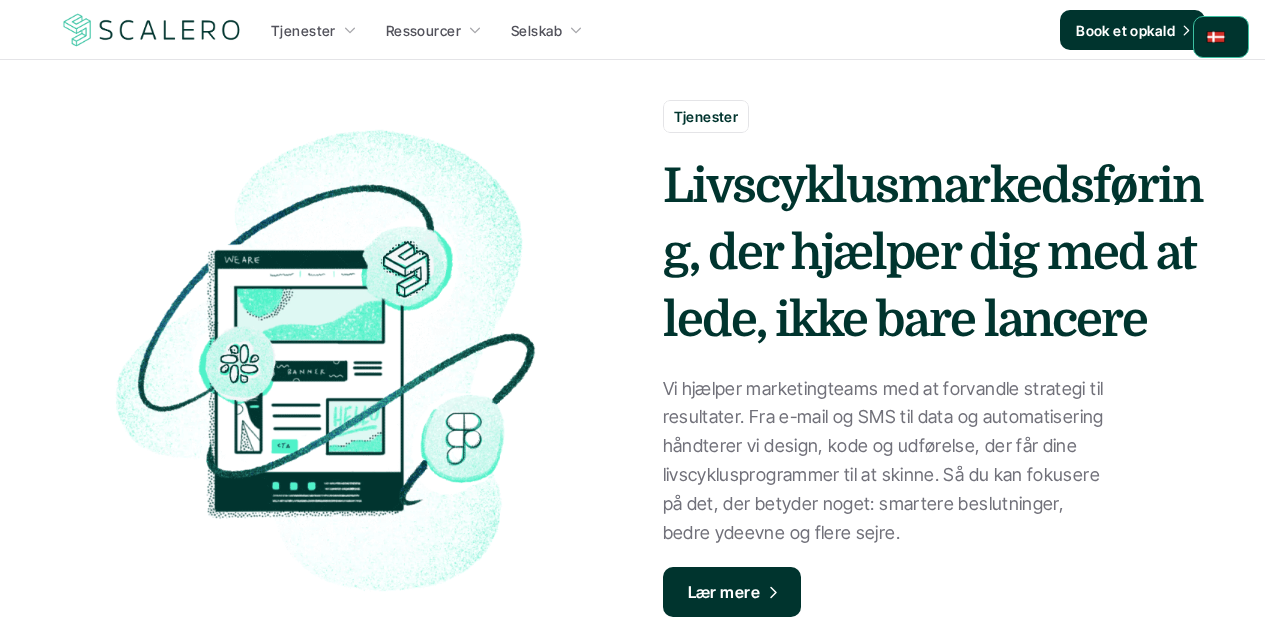 scroll, scrollTop: 0, scrollLeft: 0, axis: both 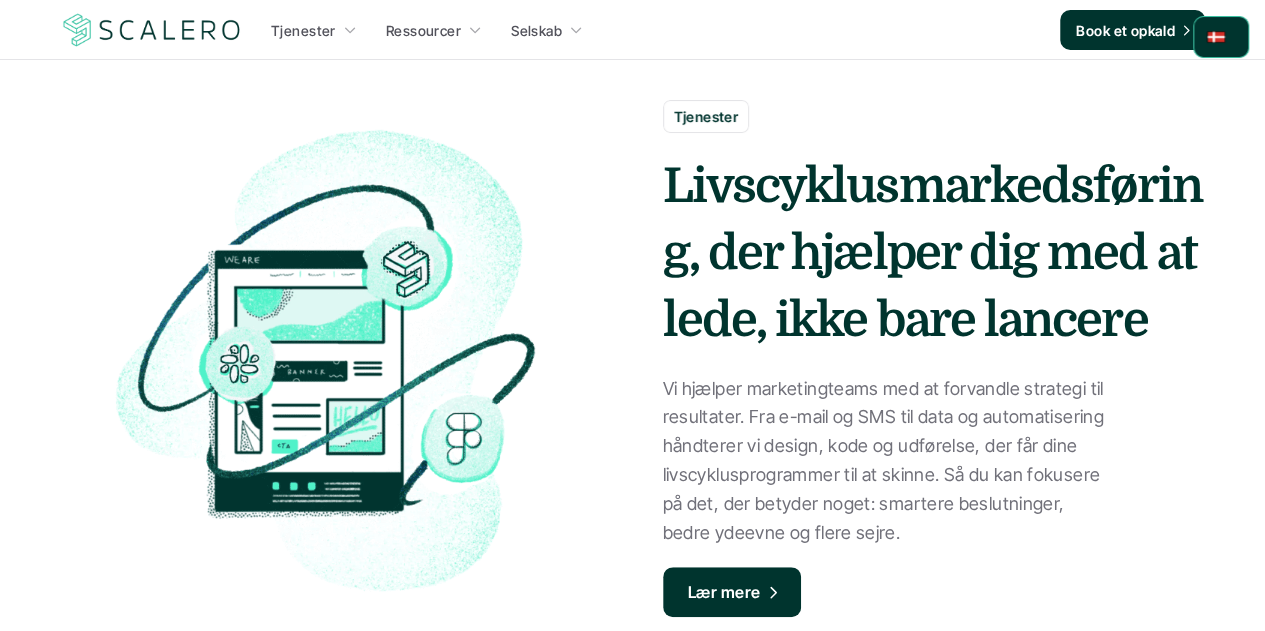 click on "Vi hjælper marketingteams med at forvandle strategi til resultater. Fra e-mail og SMS til data og automatisering håndterer vi design, kode og udførelse, der får dine livscyklusprogrammer til at skinne. Så du kan fokusere på det, der betyder noget: smartere beslutninger, bedre ydeevne og flere sejre." at bounding box center (888, 461) 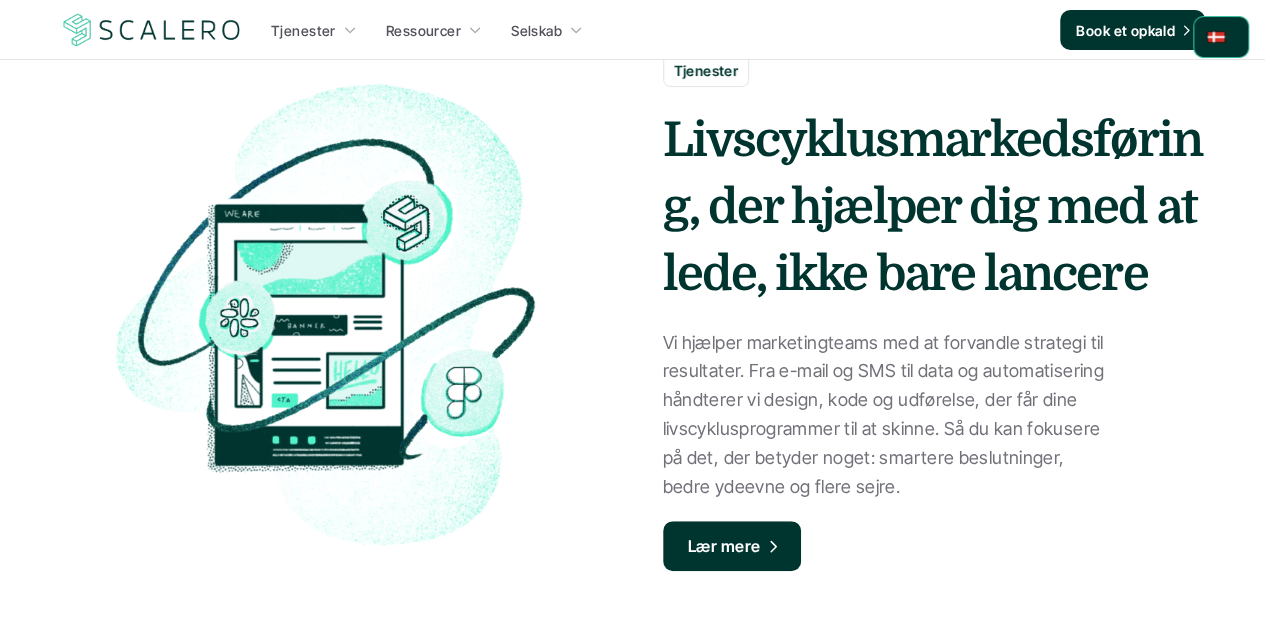 scroll, scrollTop: 53, scrollLeft: 0, axis: vertical 